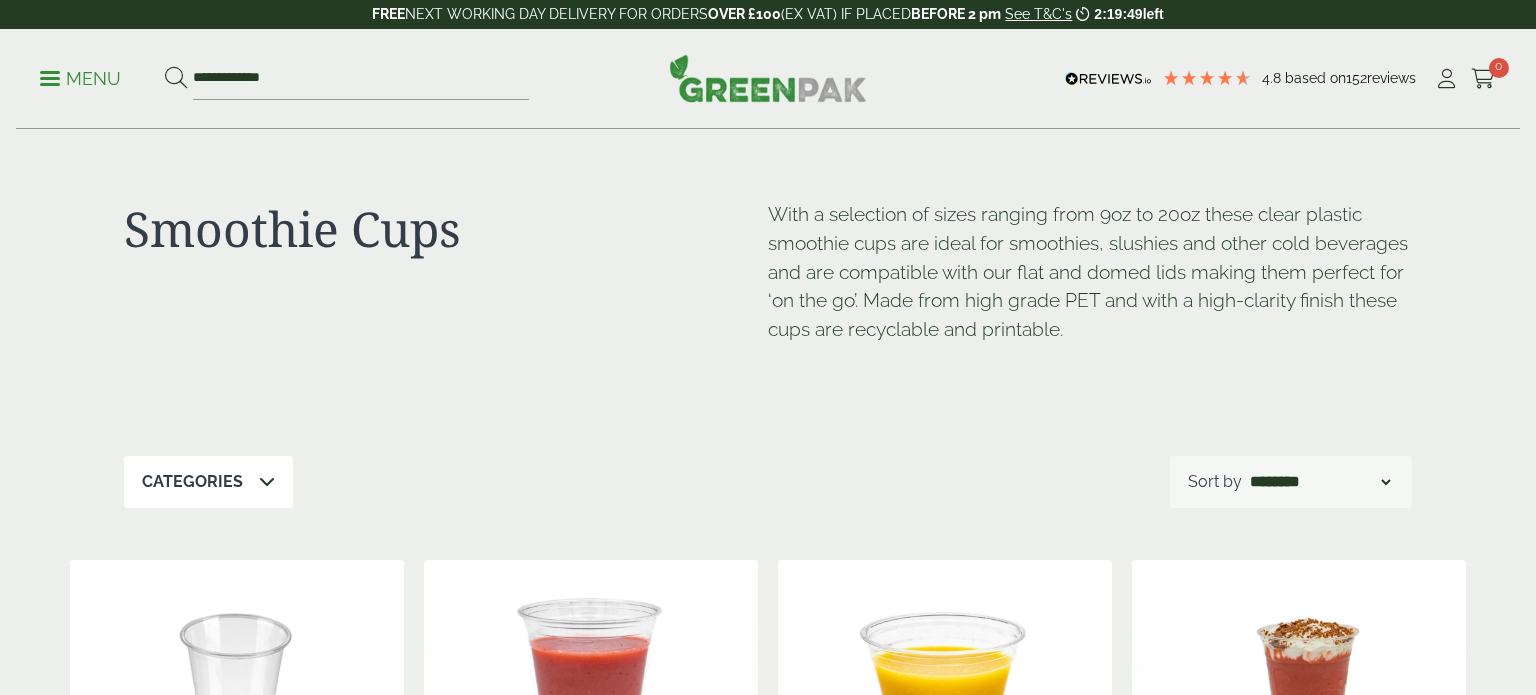 scroll, scrollTop: 0, scrollLeft: 0, axis: both 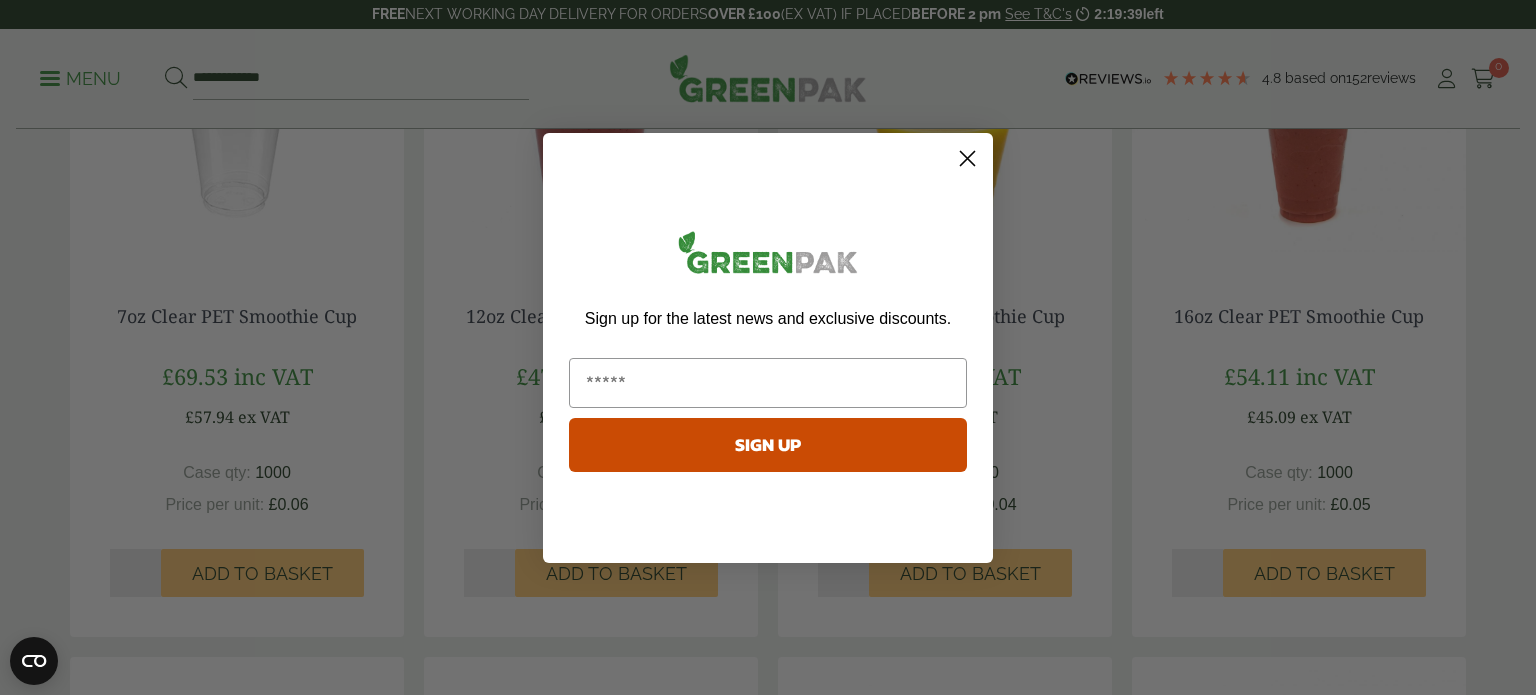 click 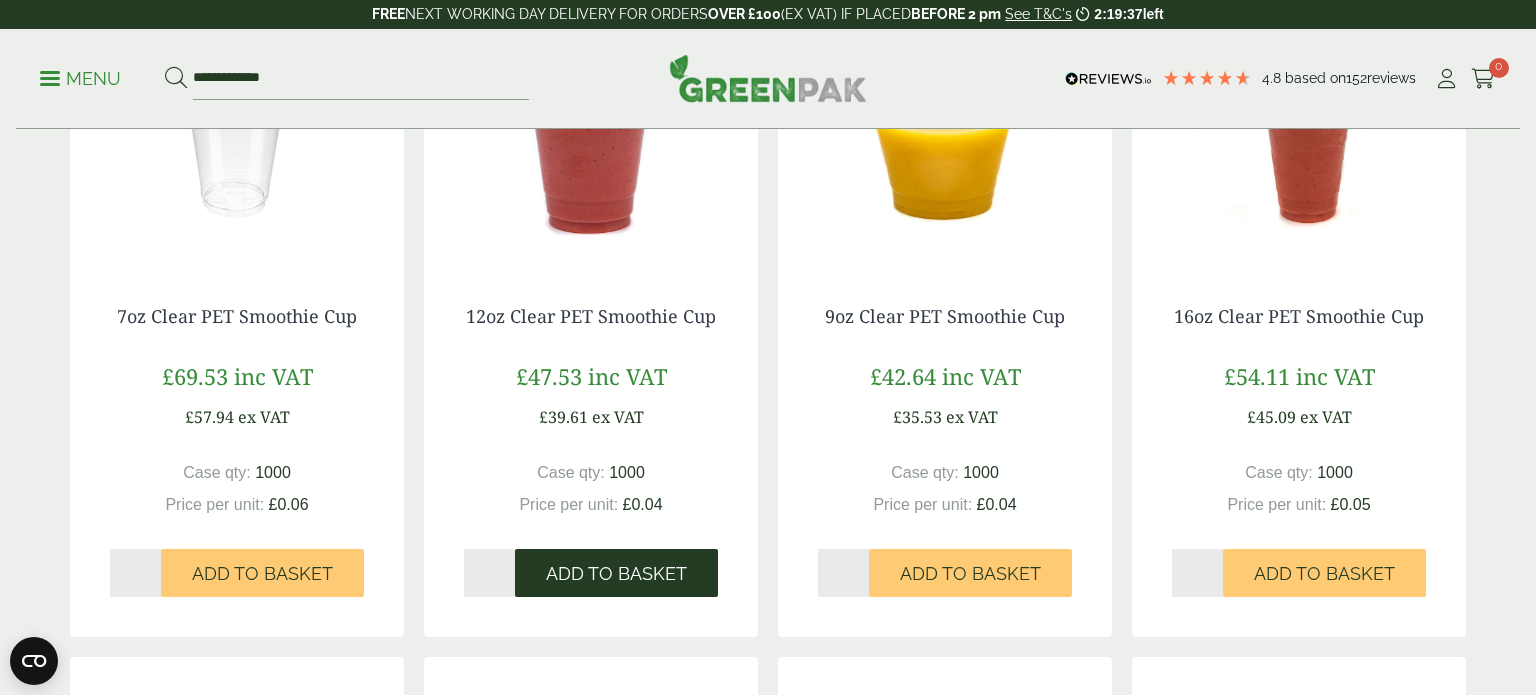 click on "Add to Basket" at bounding box center [616, 574] 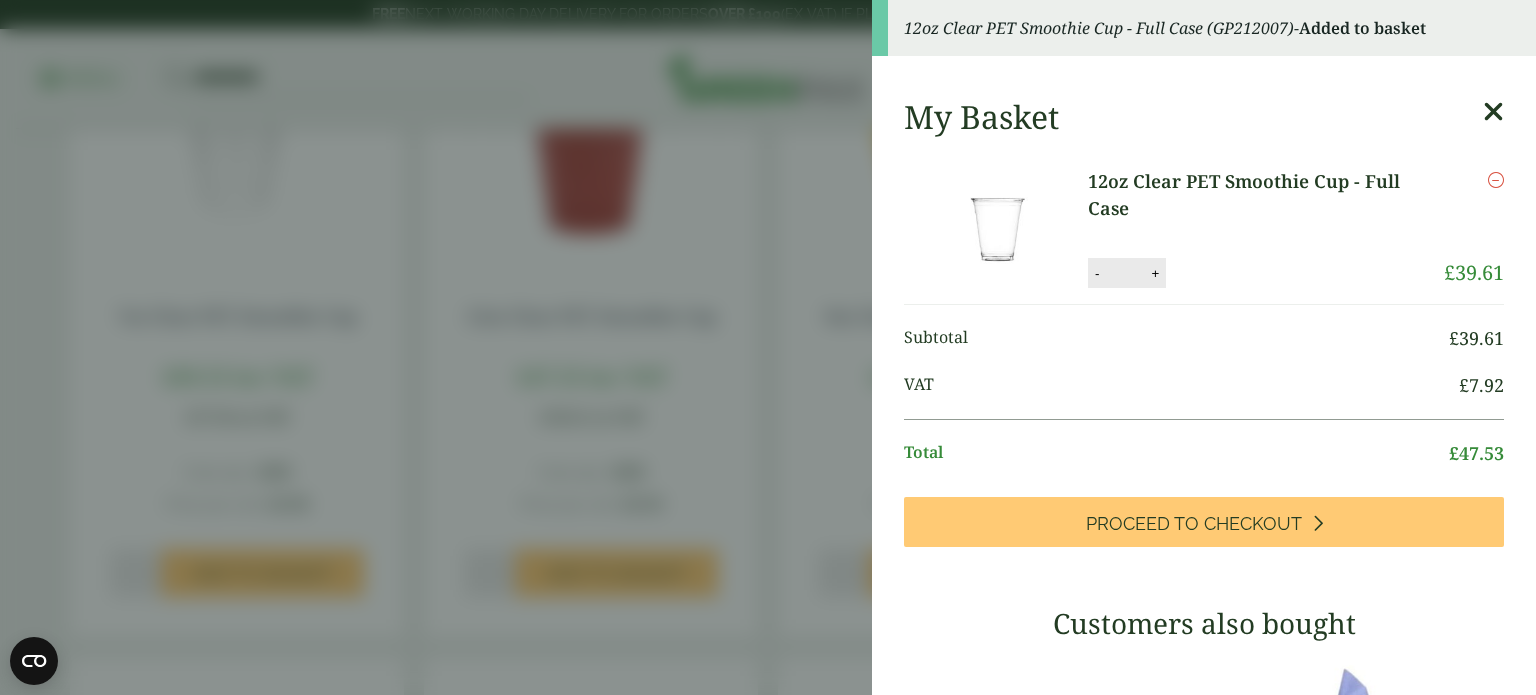 click on "12oz Clear PET Smoothie Cup - Full Case (GP212007)  -  Added to basket
My Basket
12oz Clear PET Smoothie Cup - Full Case
12oz Clear PET Smoothie Cup - Full Case quantity
- * +
Update
Remove
£ 39.61 £ 39.61" at bounding box center [768, 347] 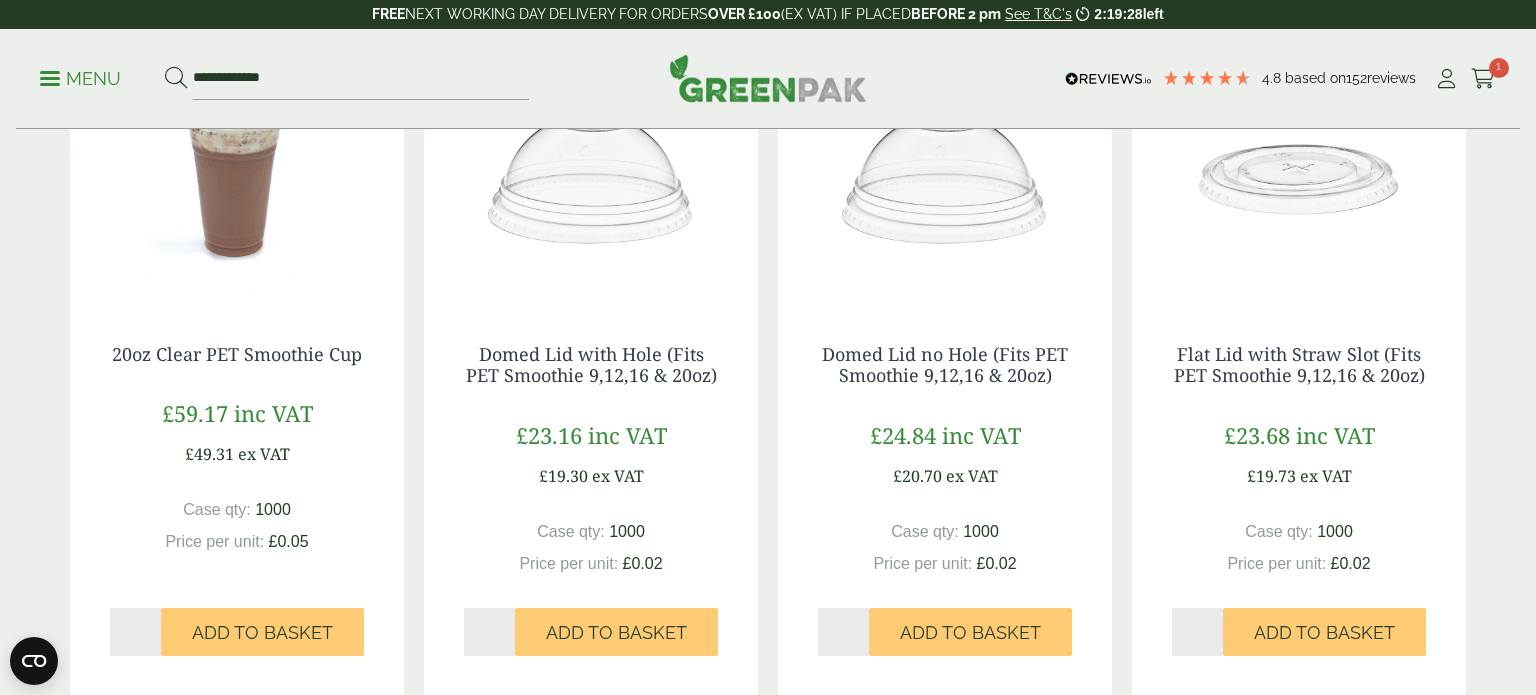 scroll, scrollTop: 1152, scrollLeft: 0, axis: vertical 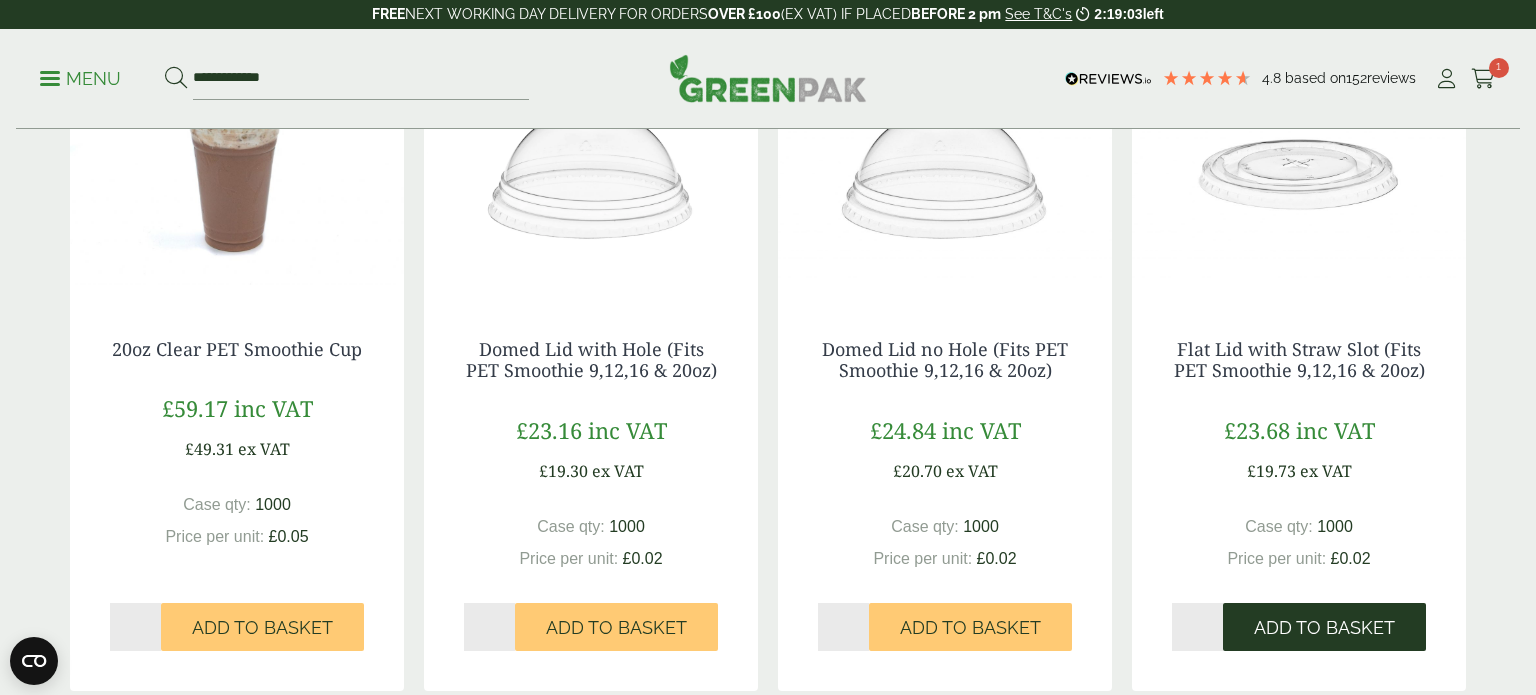 click on "Add to Basket" at bounding box center [1324, 628] 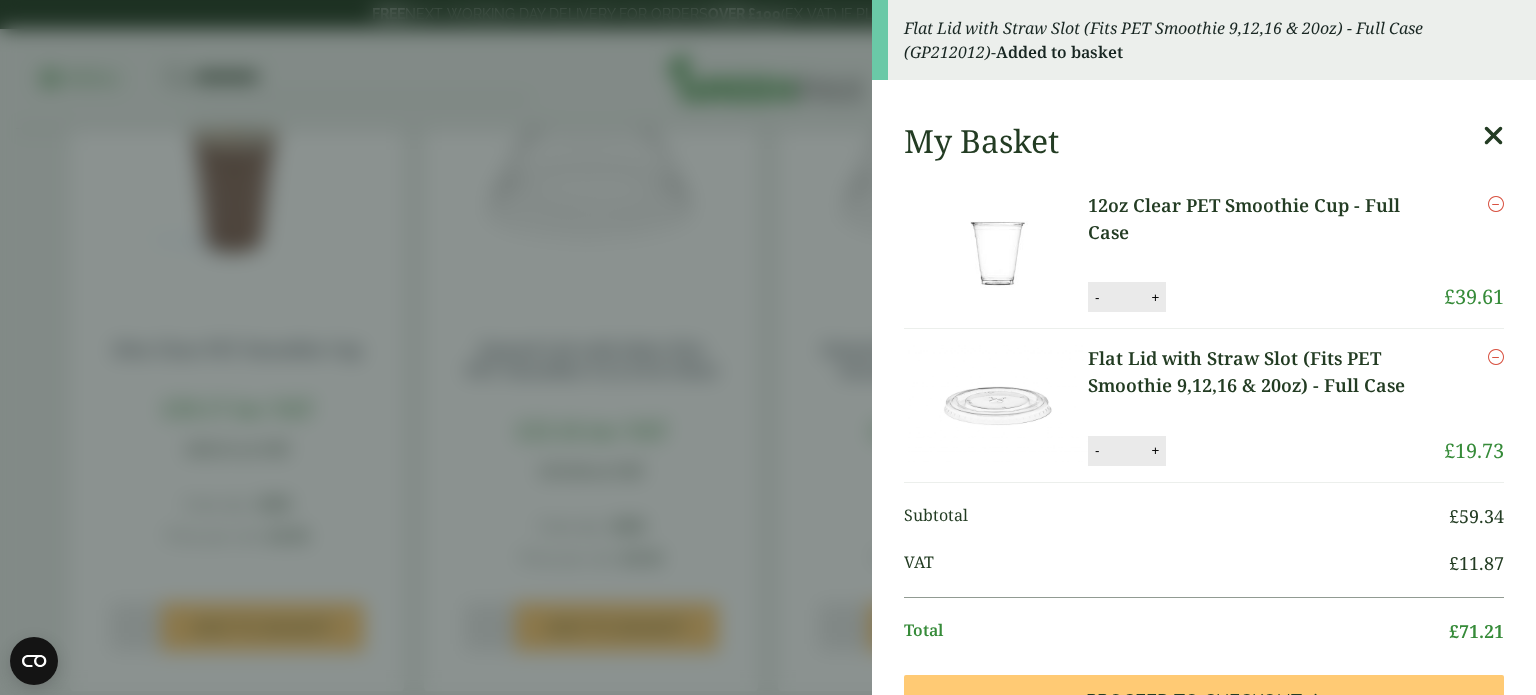click on "Flat Lid with Straw Slot (Fits PET Smoothie 9,12,16 & 20oz) - Full Case (GP212012)  -  Added to basket
My Basket
12oz Clear PET Smoothie Cup - Full Case
12oz Clear PET Smoothie Cup - Full Case quantity
- * +
Update
Remove £ 39.61 -" at bounding box center [768, 347] 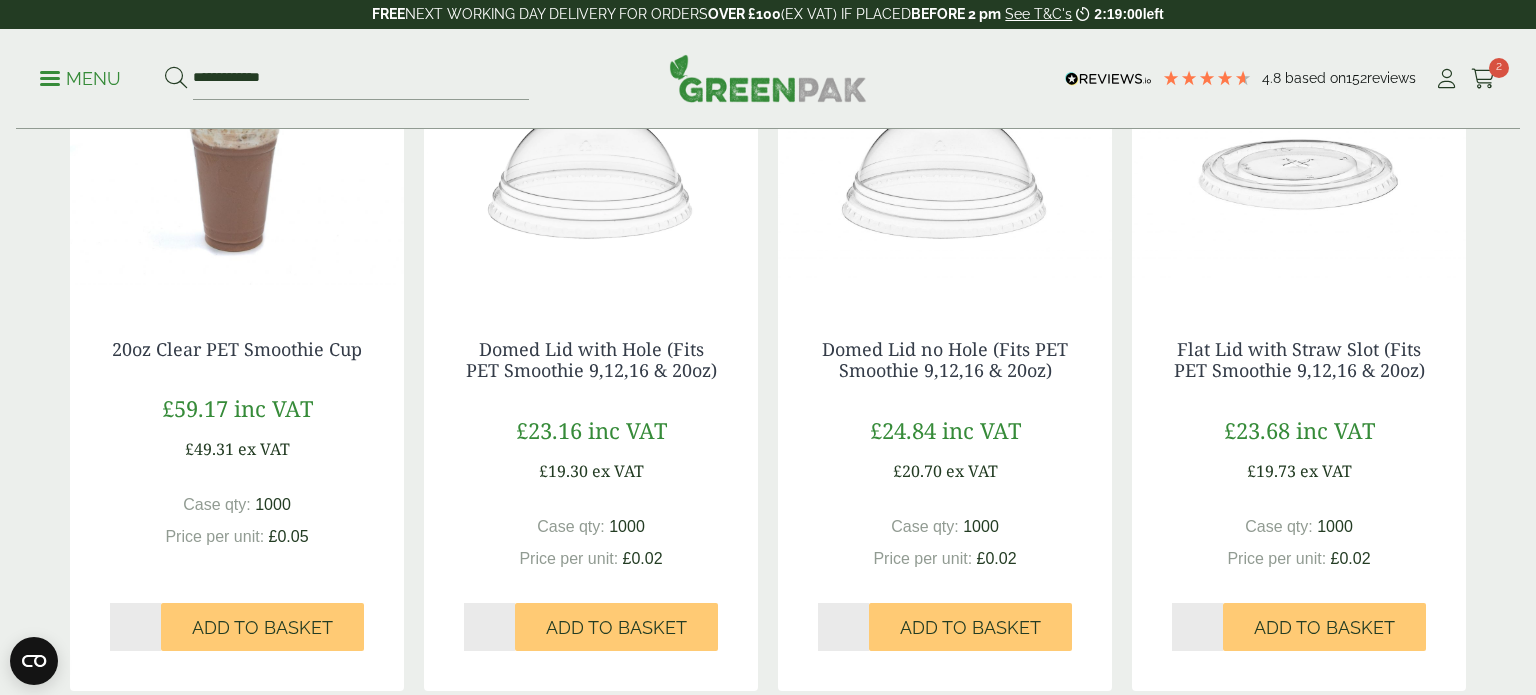 click on "Menu" at bounding box center [80, 79] 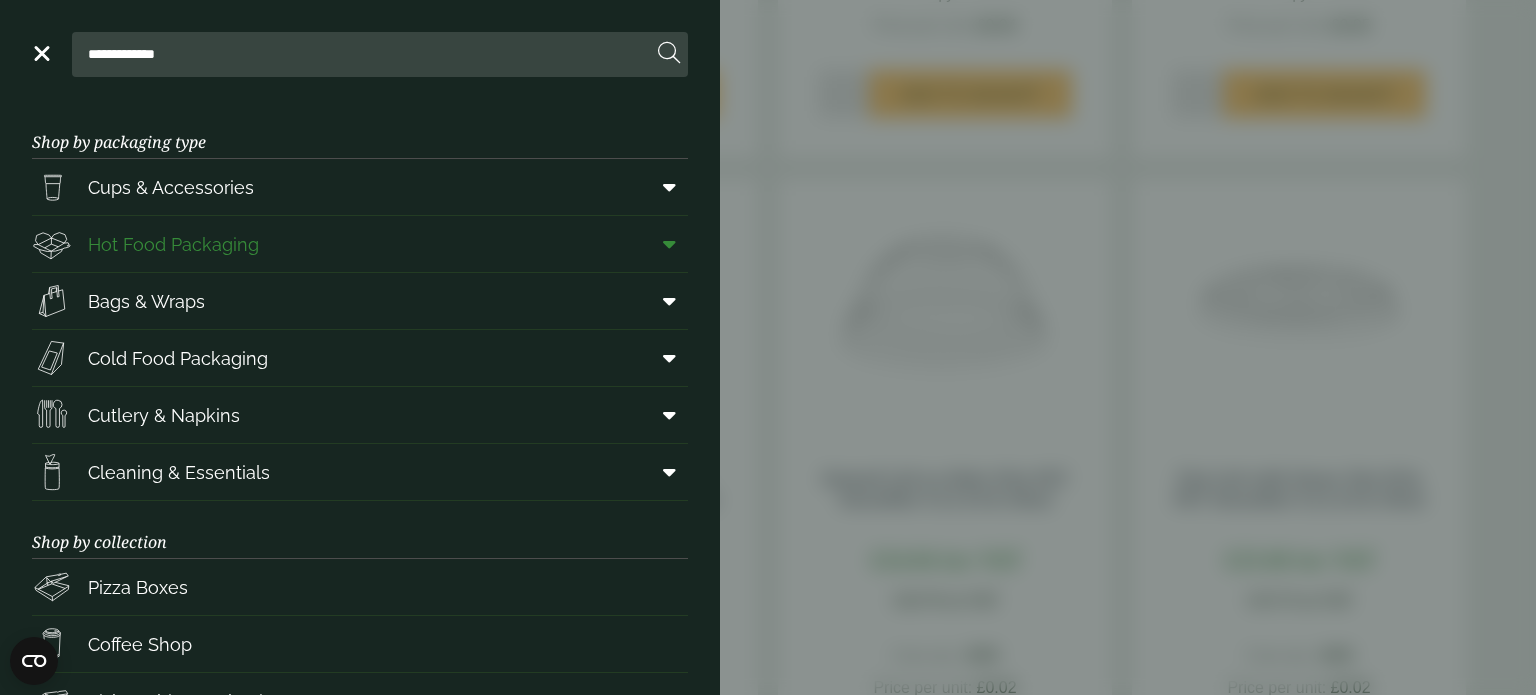 click at bounding box center (669, 244) 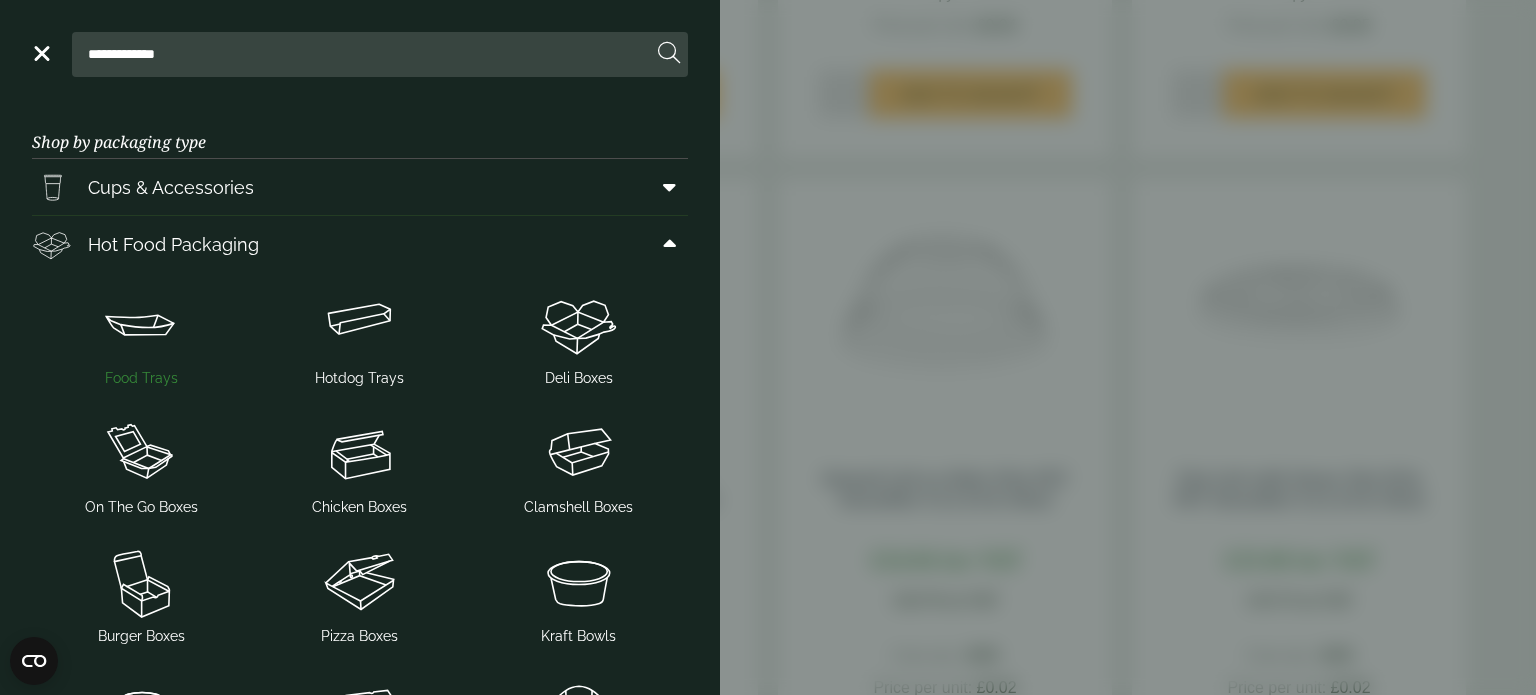 click at bounding box center [141, 324] 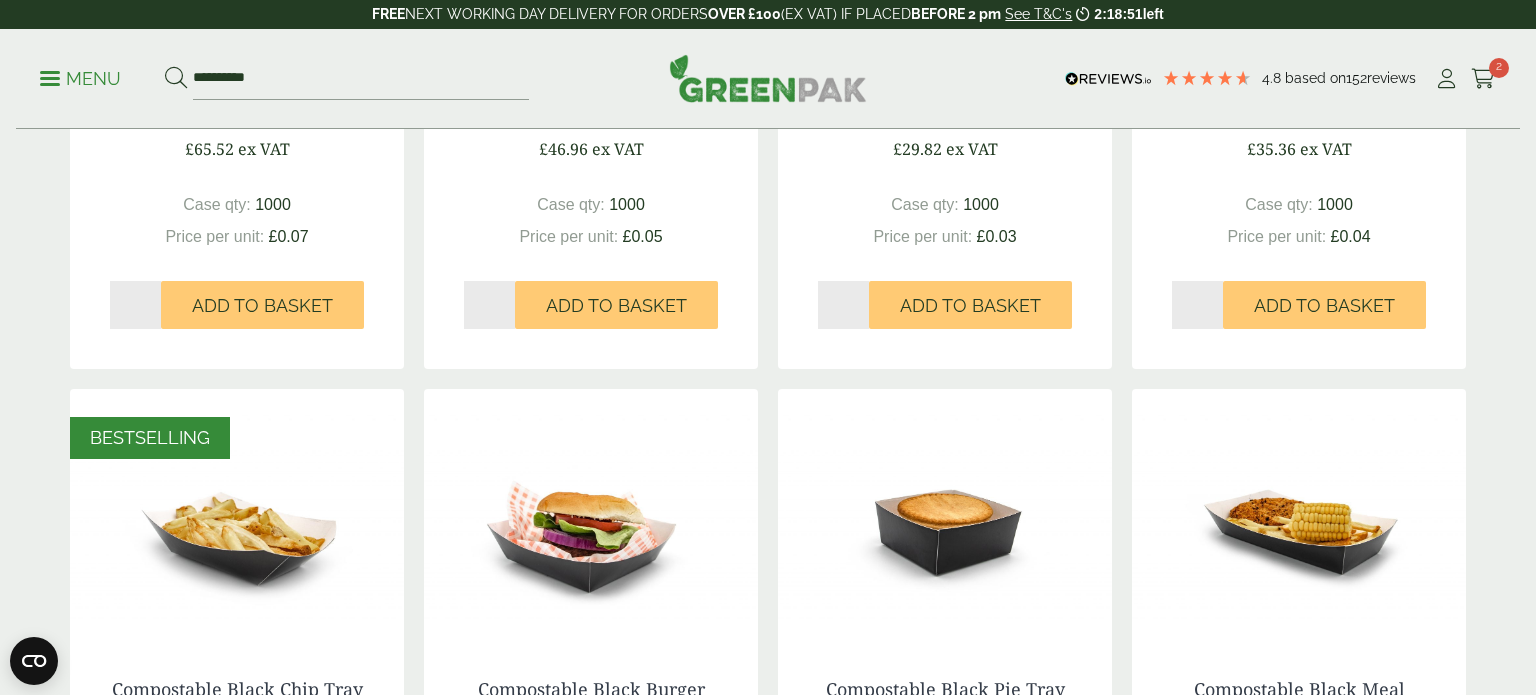 scroll, scrollTop: 1850, scrollLeft: 0, axis: vertical 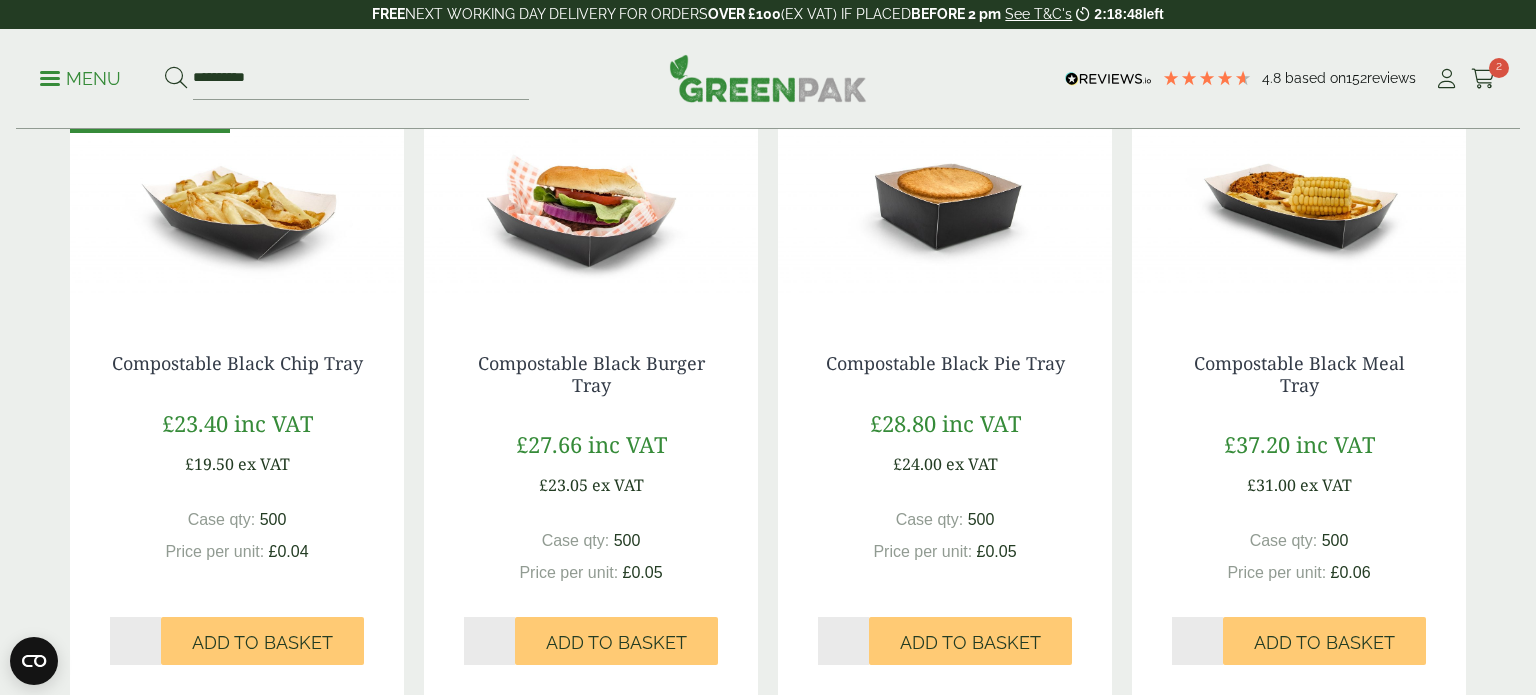type on "*" 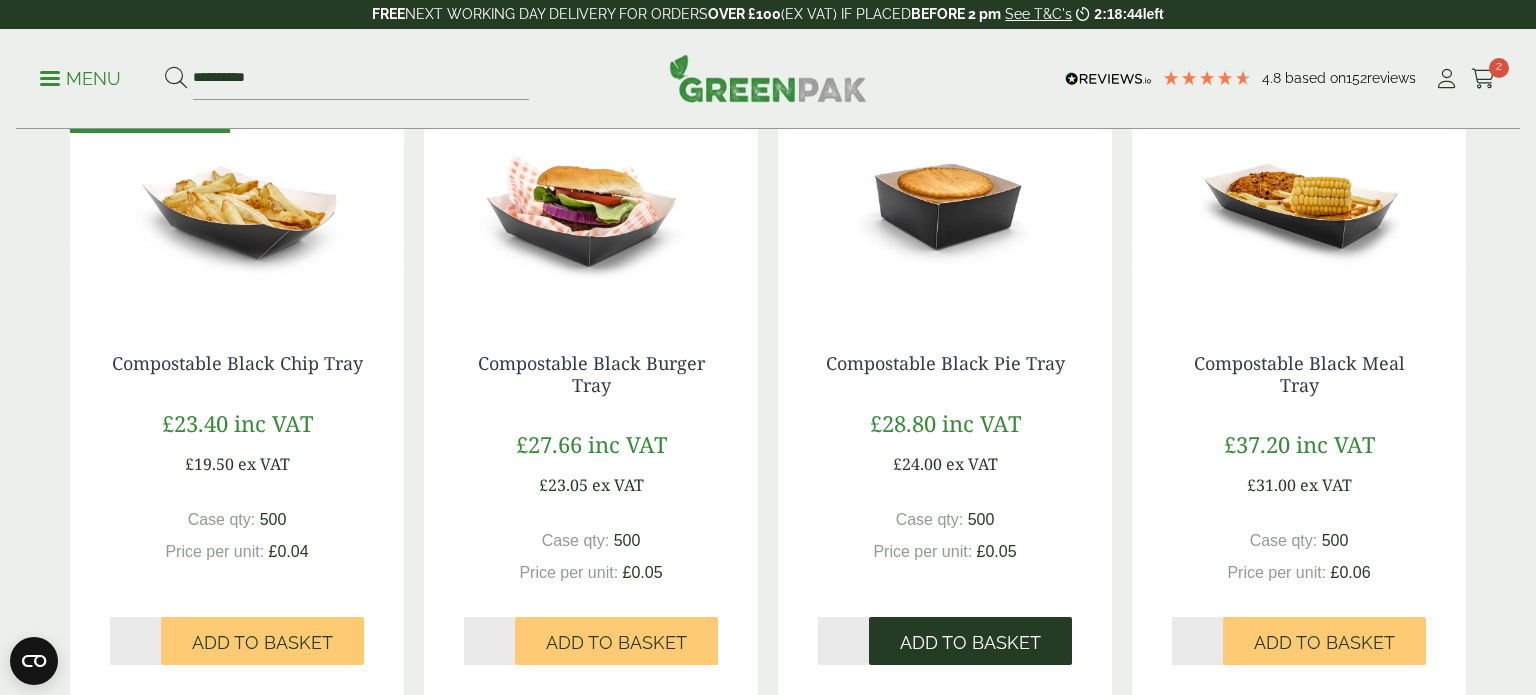 click on "Add to Basket" at bounding box center (970, 643) 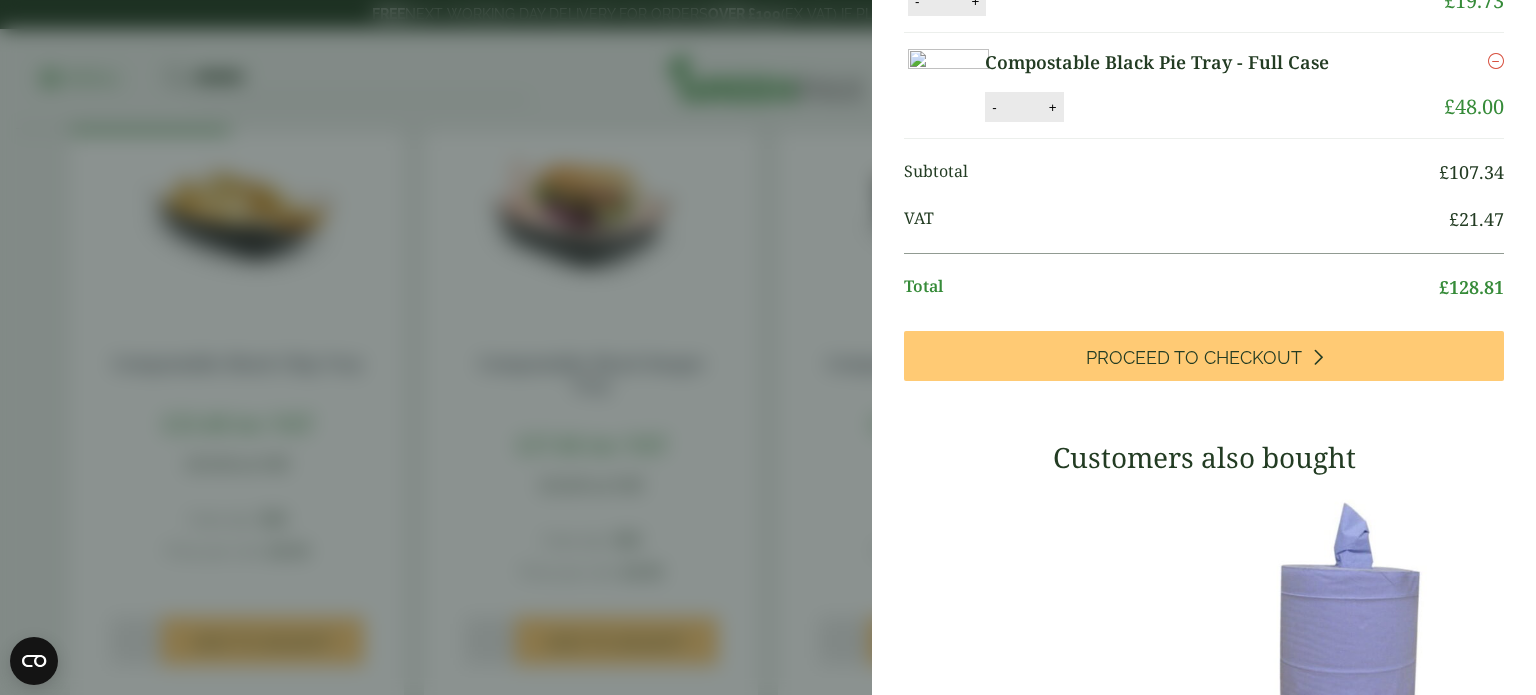 scroll, scrollTop: 0, scrollLeft: 0, axis: both 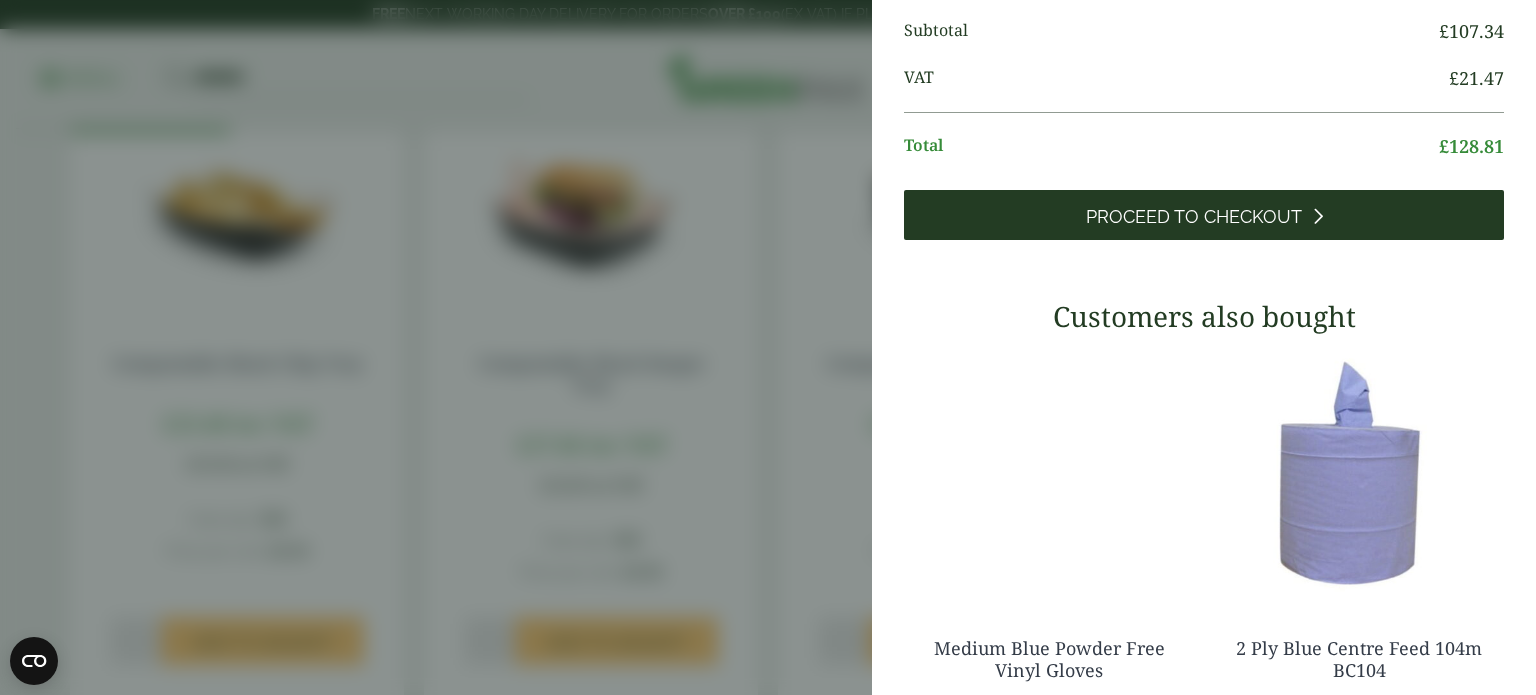 click on "Proceed to Checkout" at bounding box center (1204, 215) 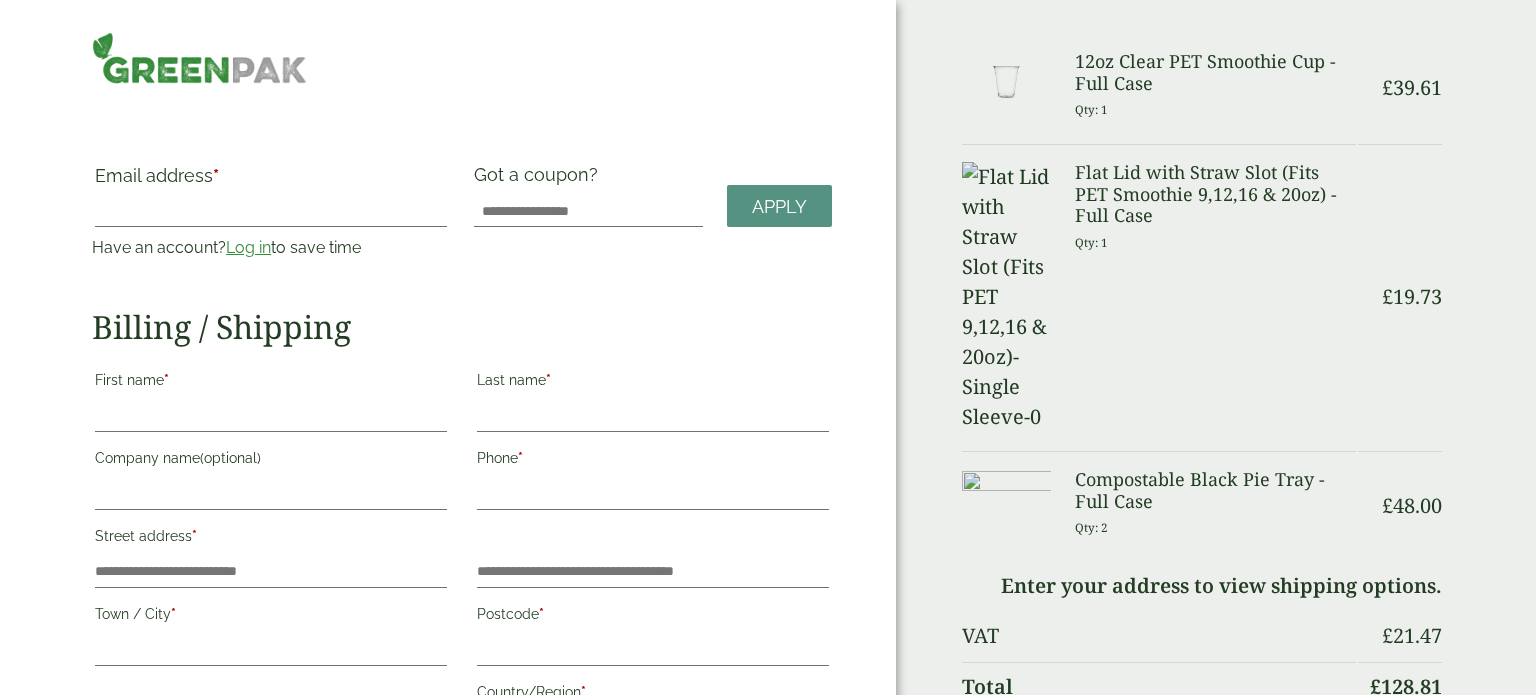 scroll, scrollTop: 0, scrollLeft: 0, axis: both 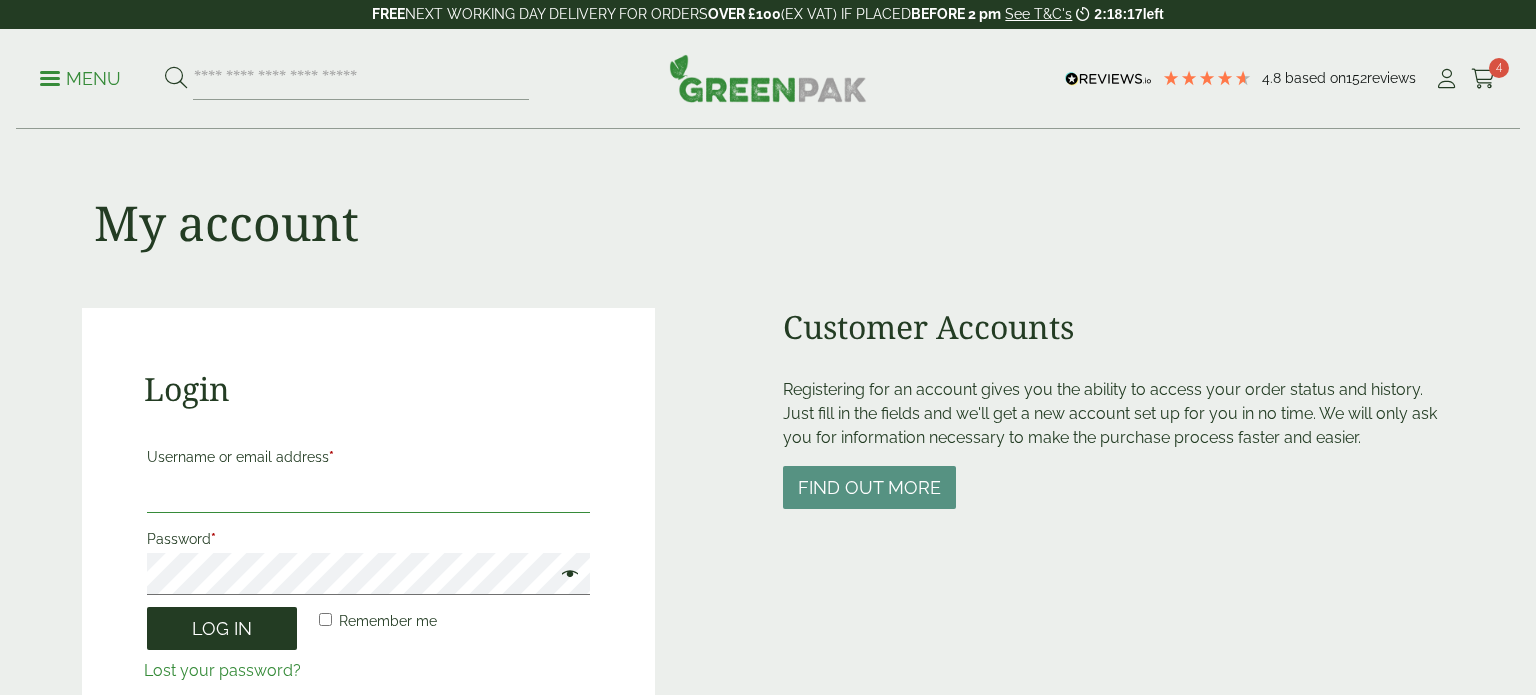 type on "**********" 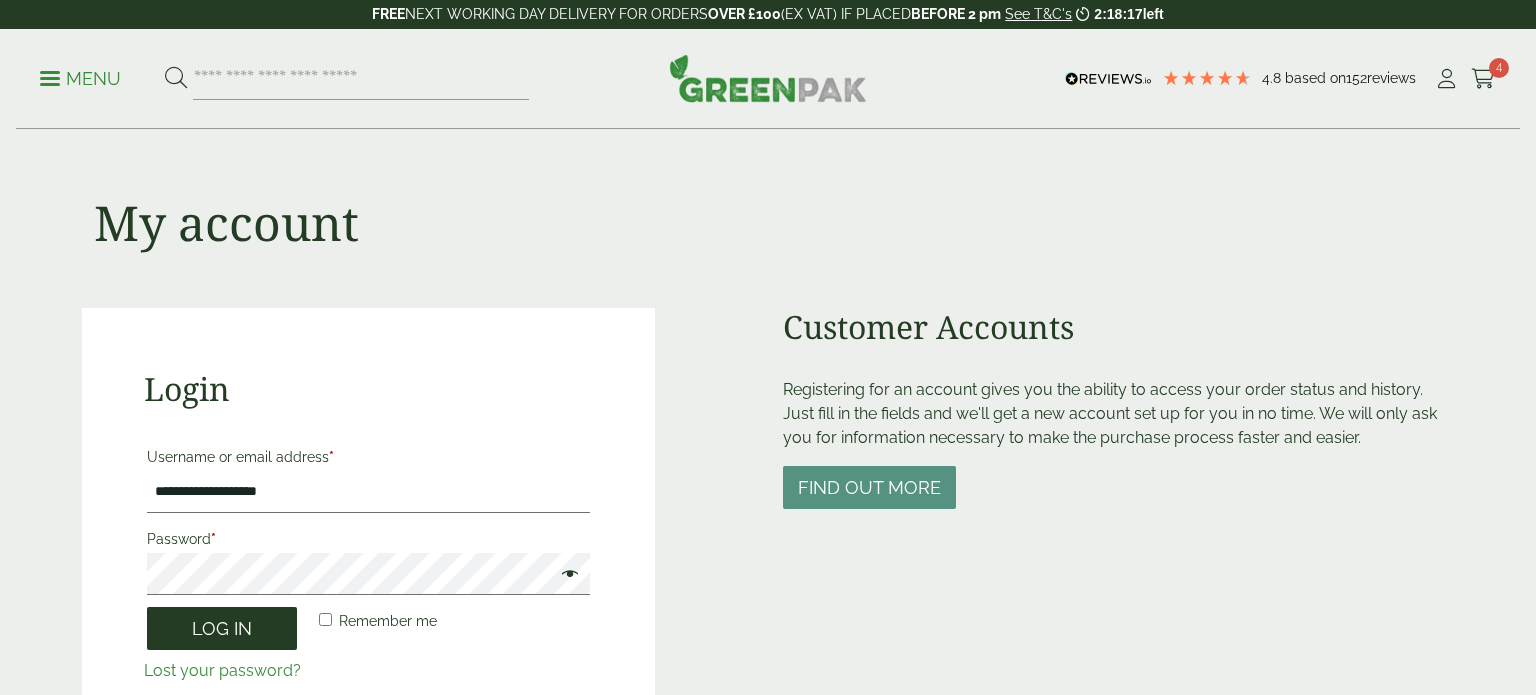 click on "Log in" at bounding box center (222, 628) 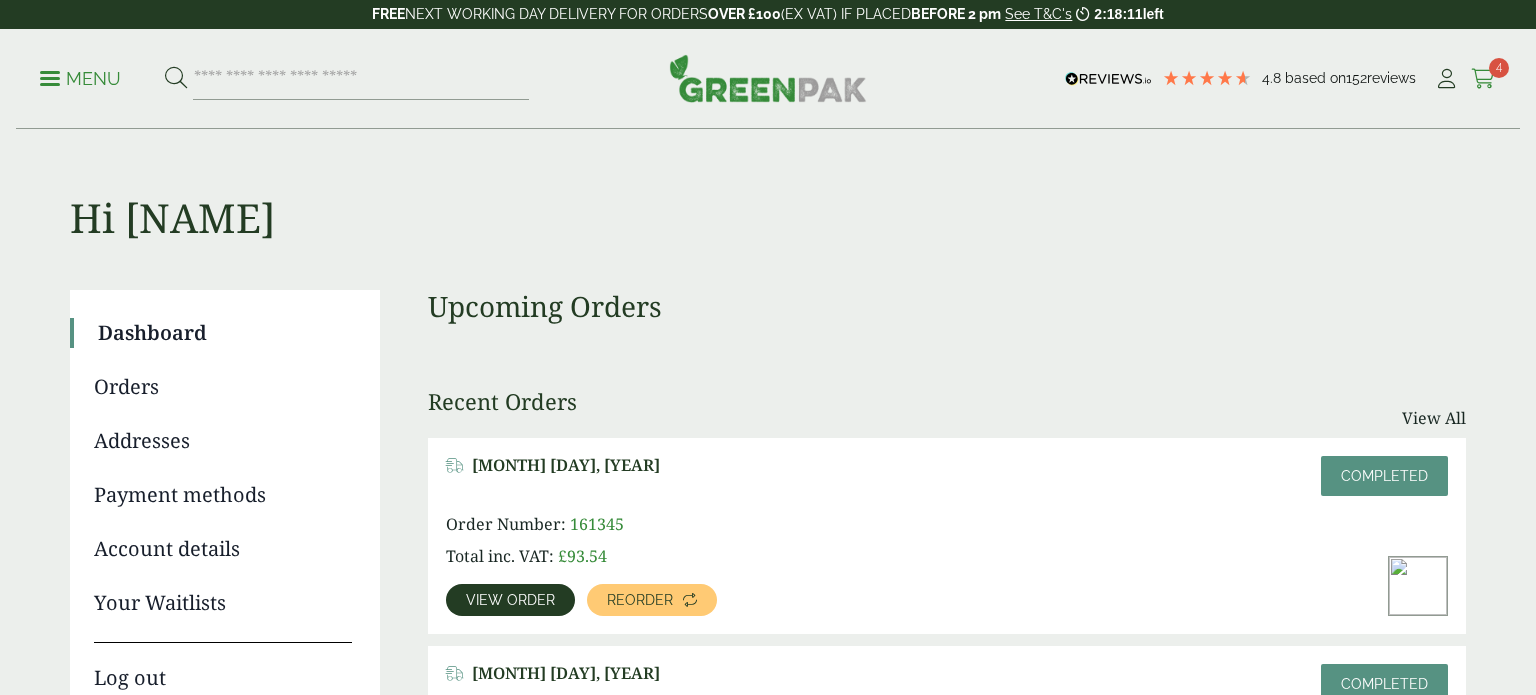 click at bounding box center (1483, 79) 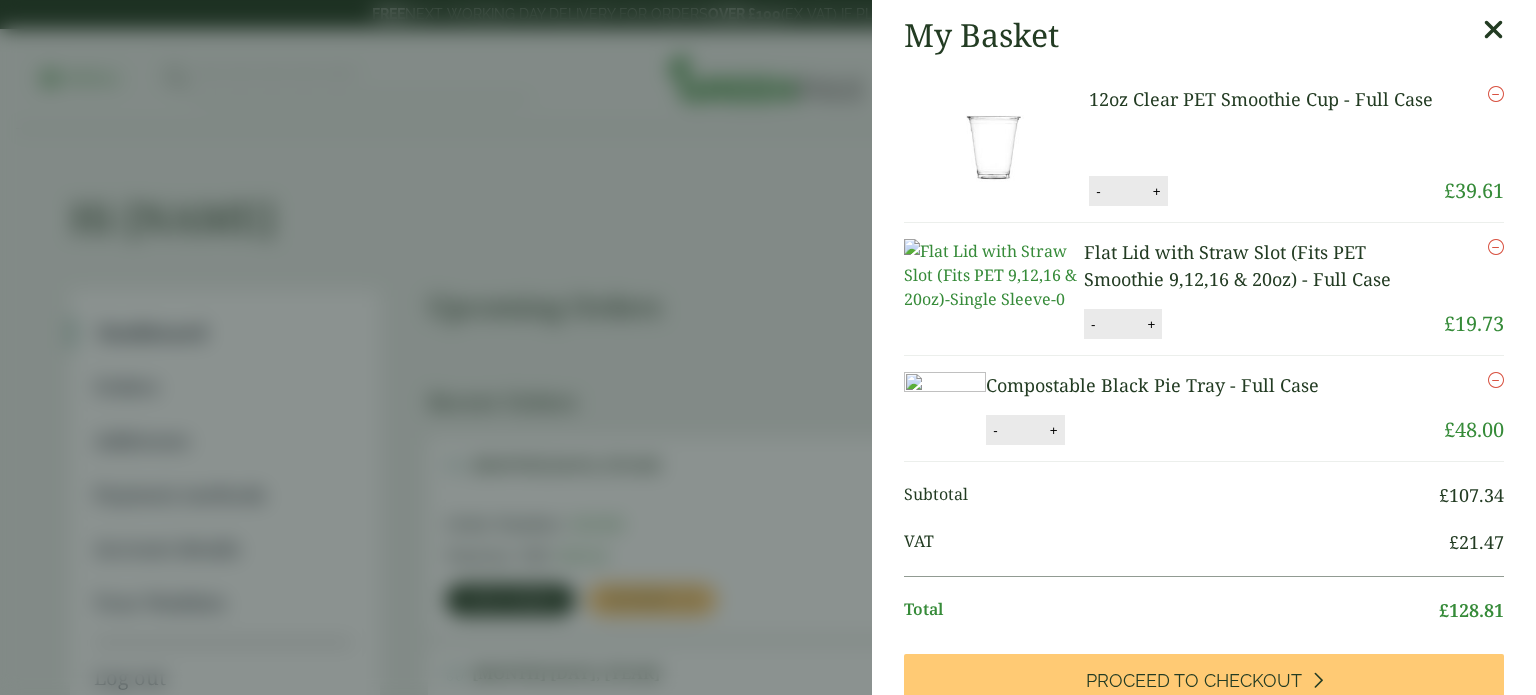 scroll, scrollTop: 0, scrollLeft: 0, axis: both 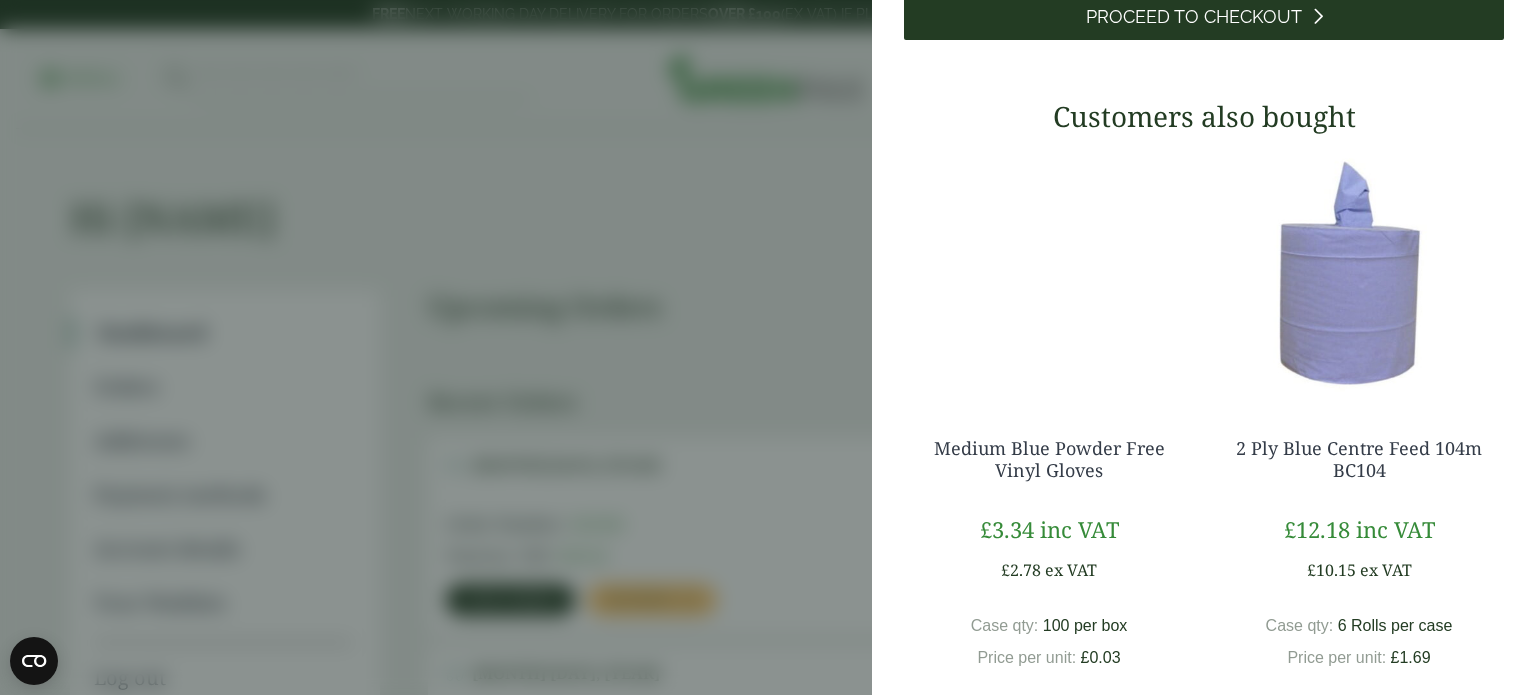 click on "Proceed to Checkout" at bounding box center [1194, 17] 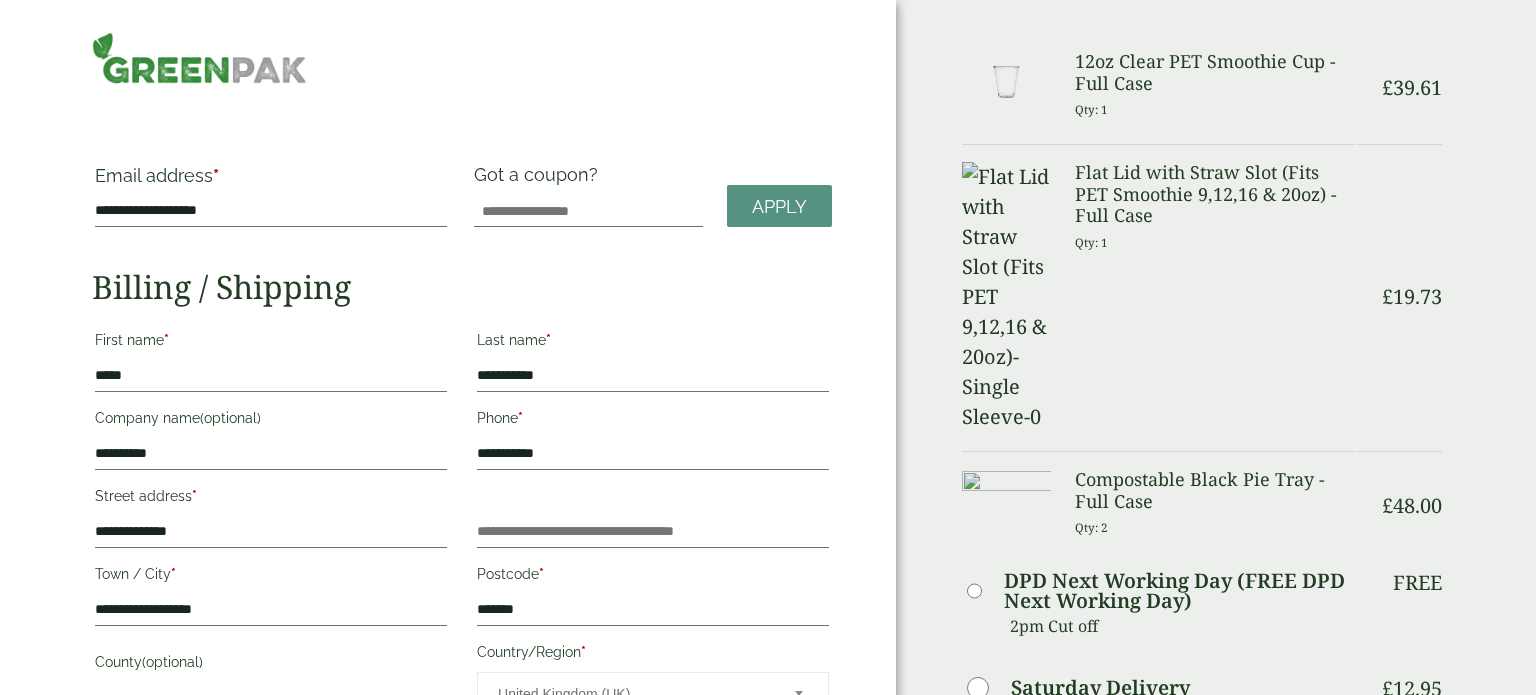 scroll, scrollTop: 0, scrollLeft: 0, axis: both 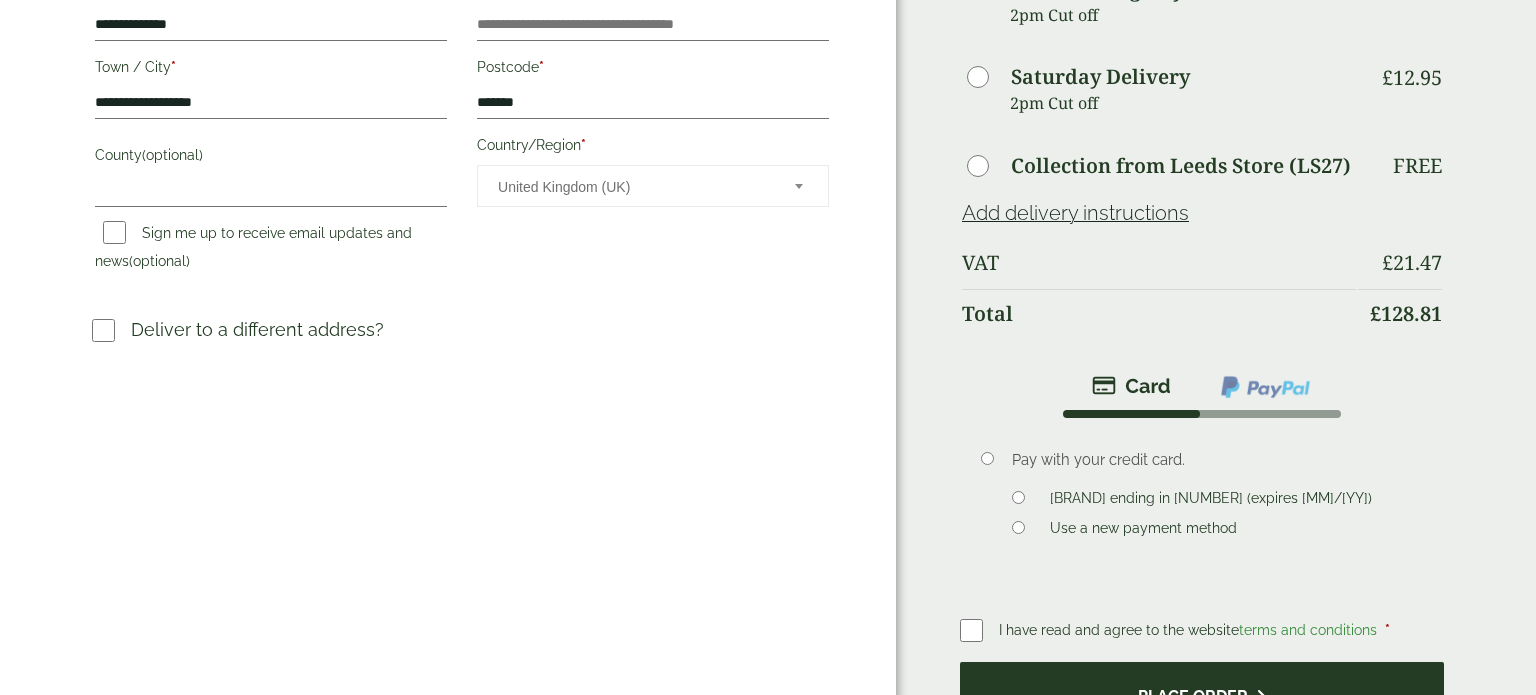 click on "Place order" at bounding box center [1202, 694] 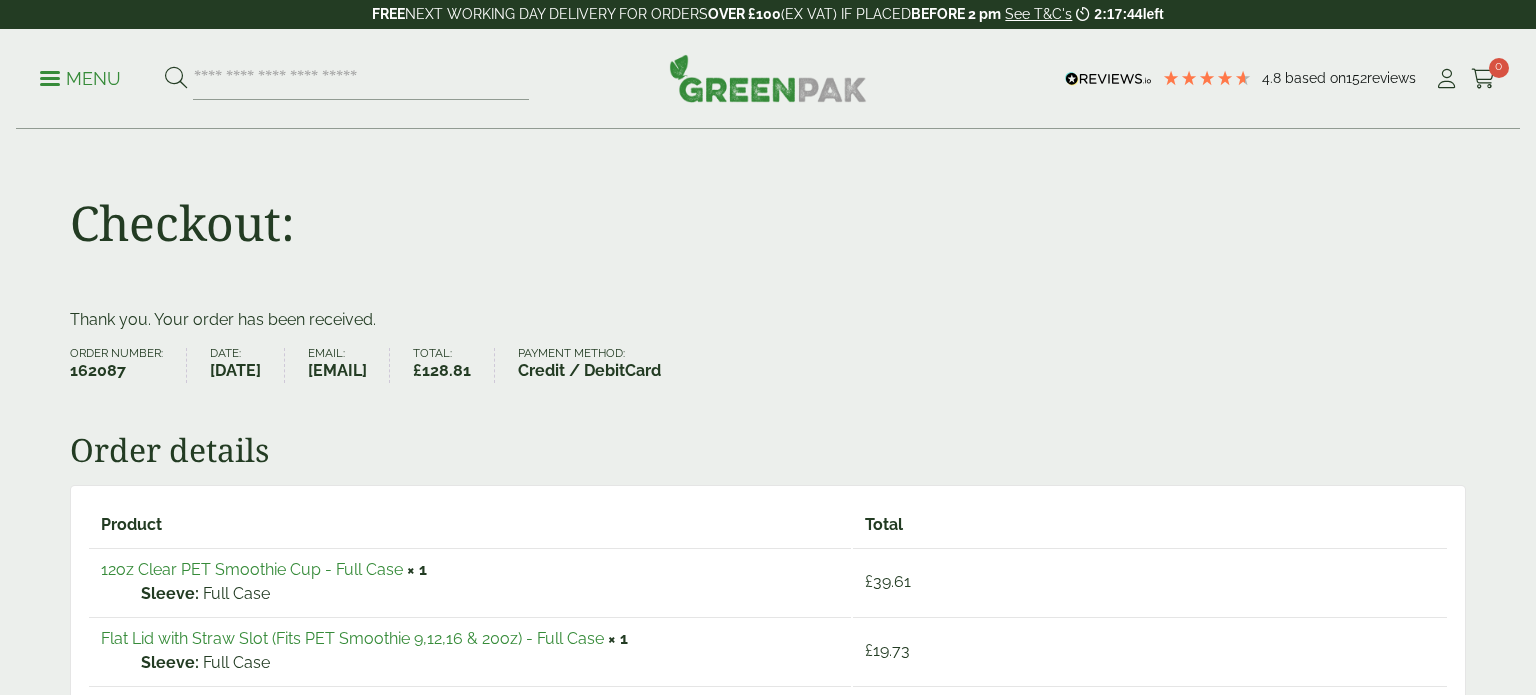 scroll, scrollTop: 0, scrollLeft: 0, axis: both 